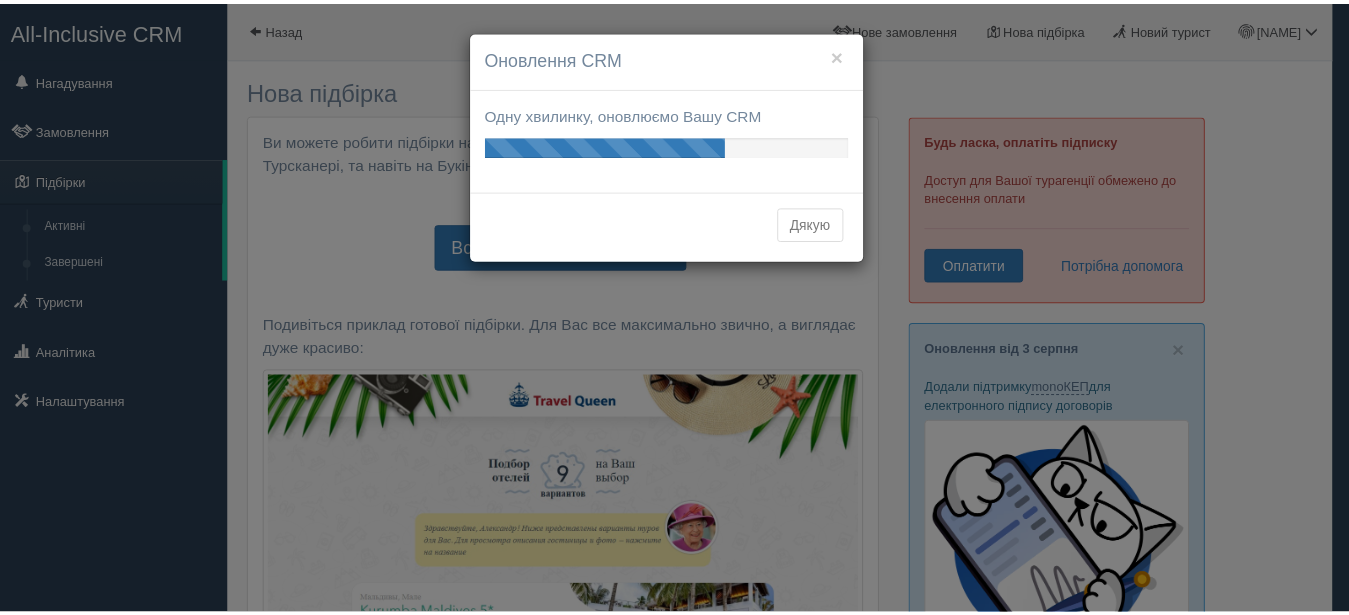 scroll, scrollTop: 0, scrollLeft: 0, axis: both 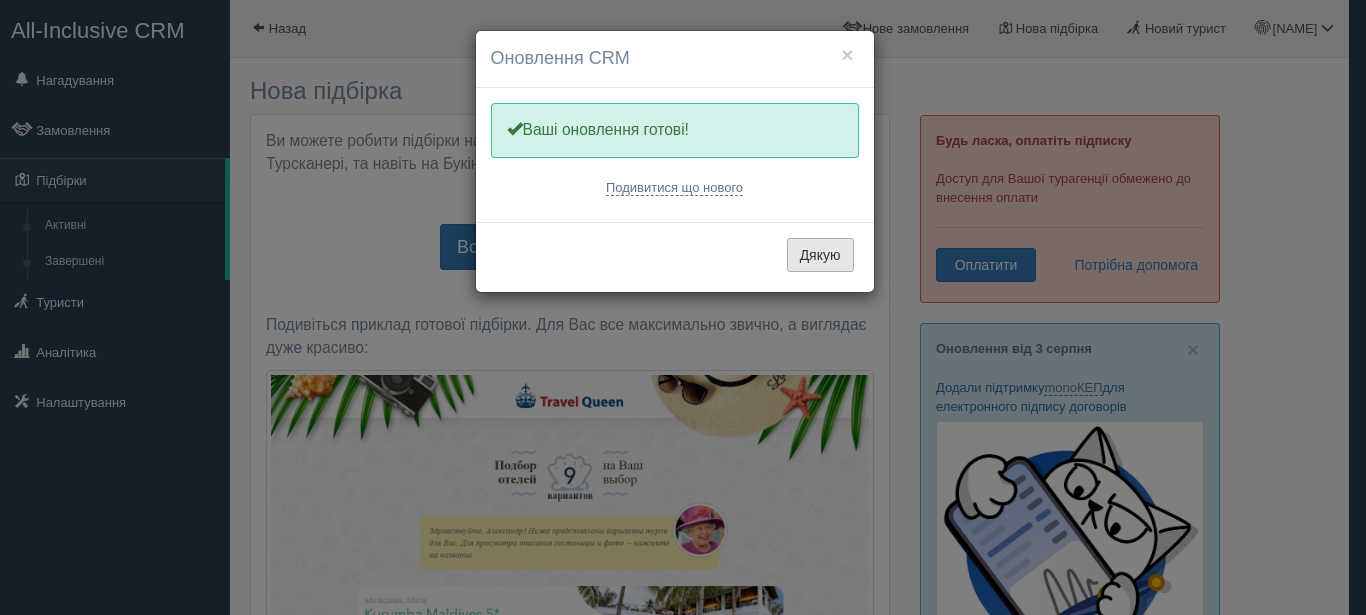 click on "Дякую" at bounding box center [820, 255] 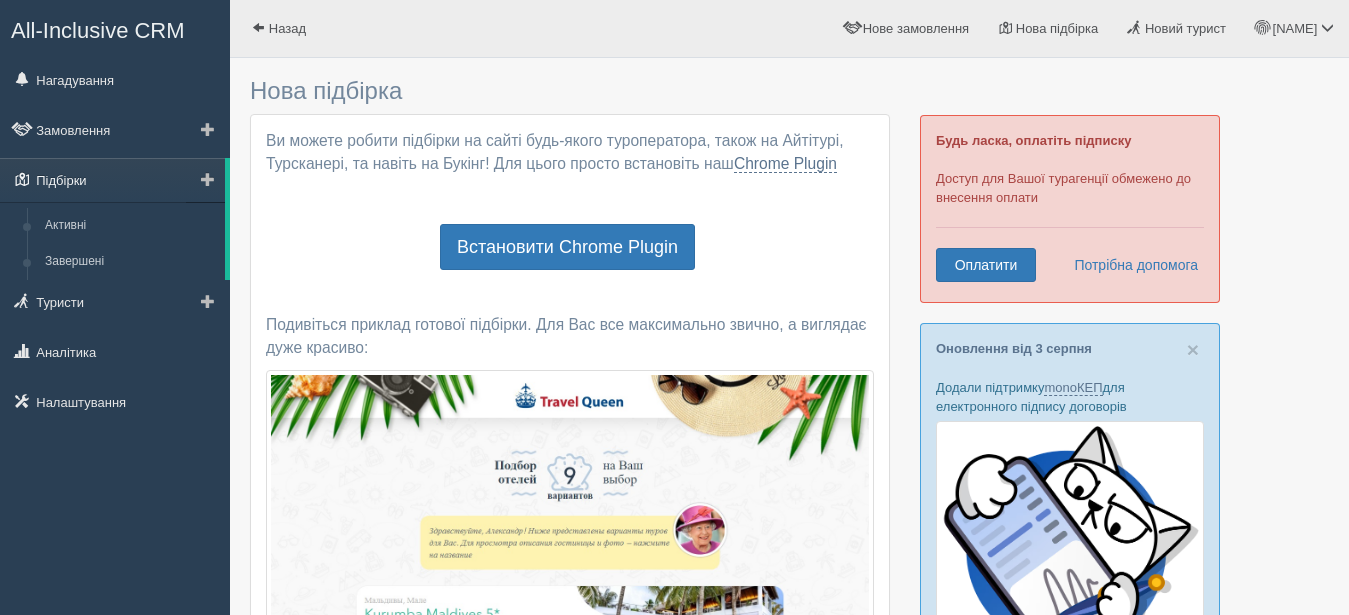 click on "Підбірки" at bounding box center [112, 180] 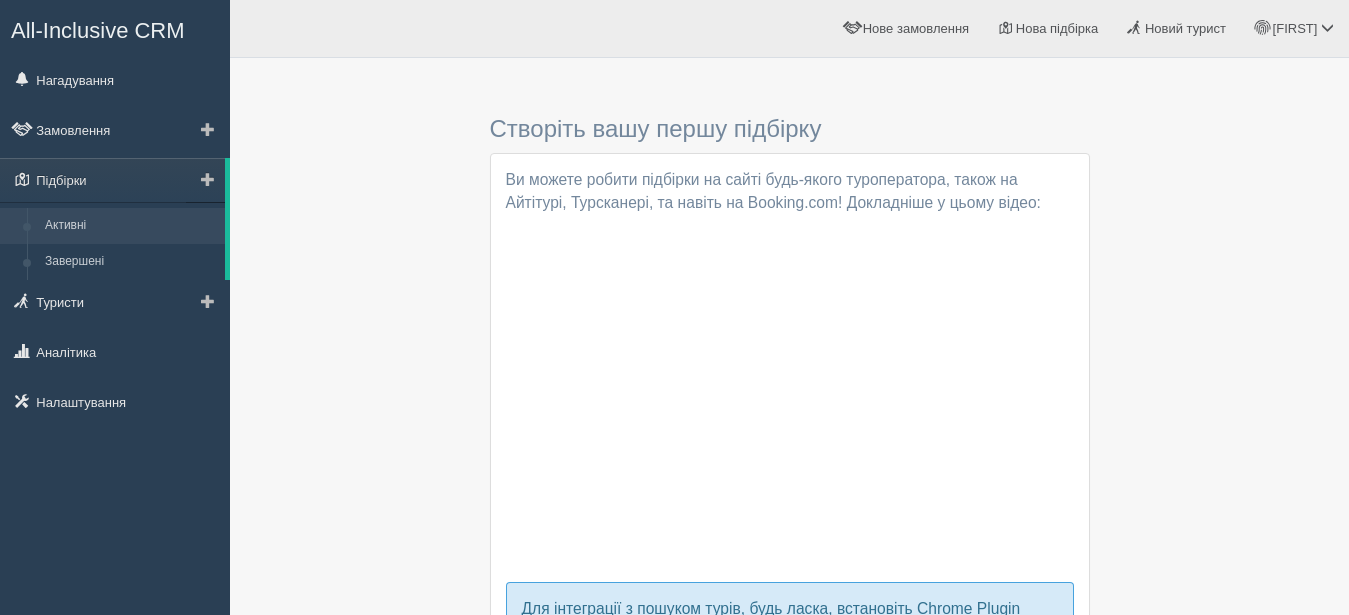scroll, scrollTop: 0, scrollLeft: 0, axis: both 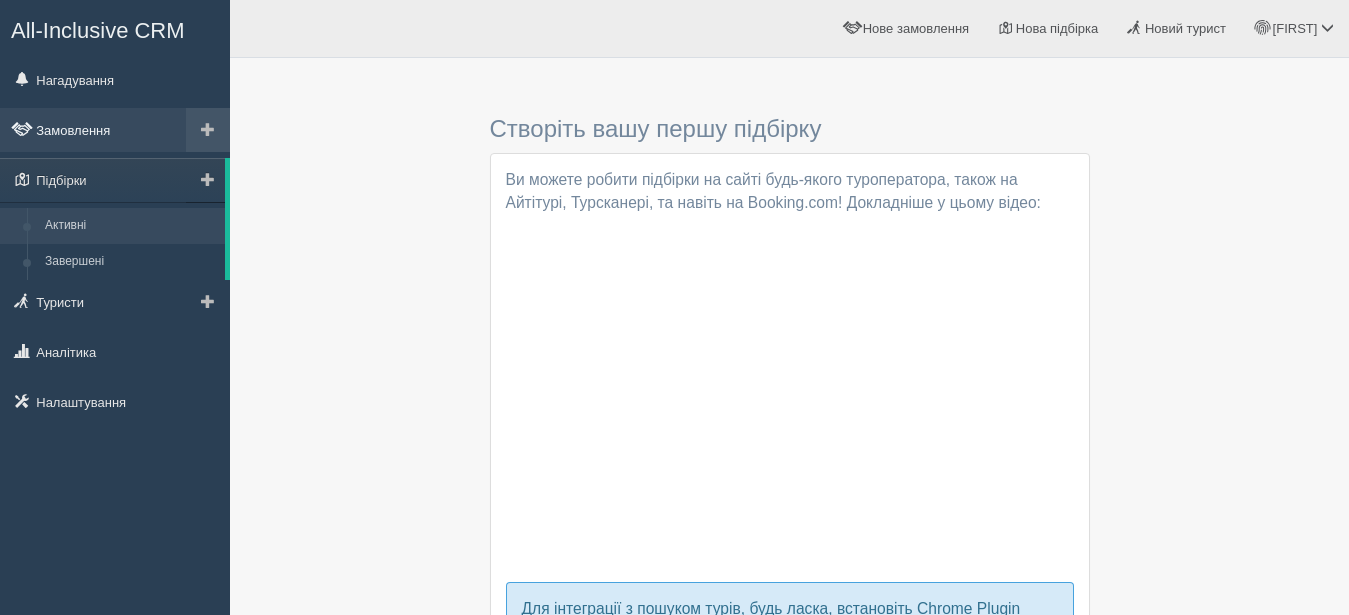 click on "Замовлення" at bounding box center (115, 130) 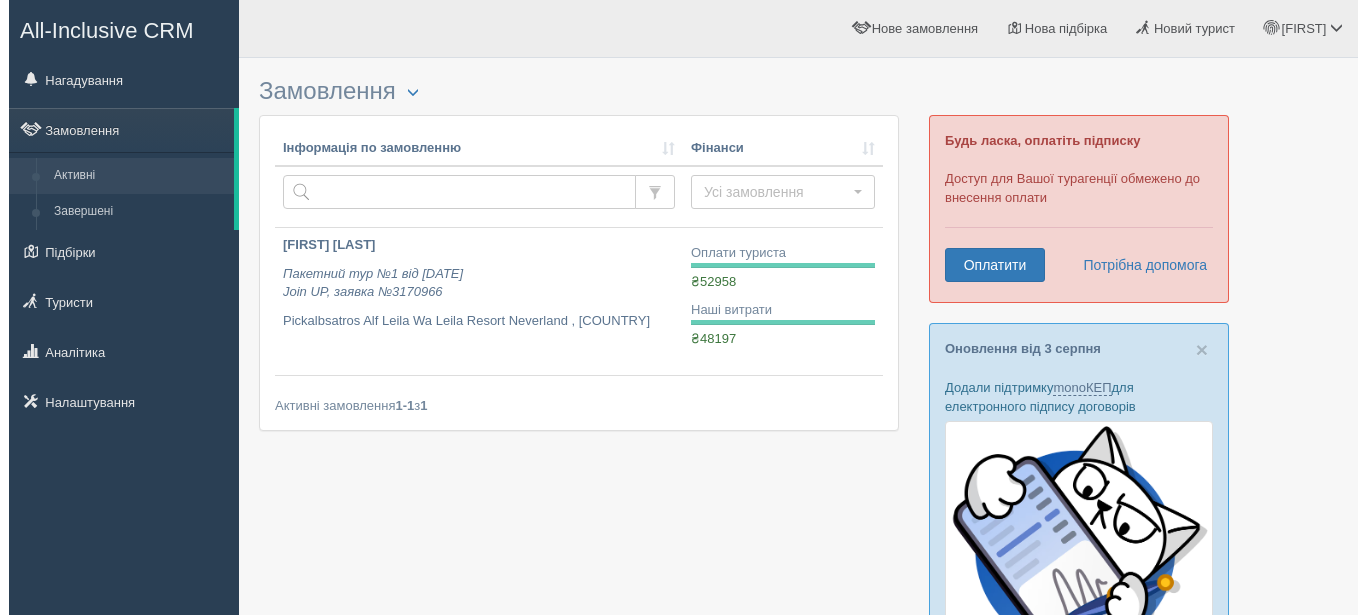 scroll, scrollTop: 0, scrollLeft: 0, axis: both 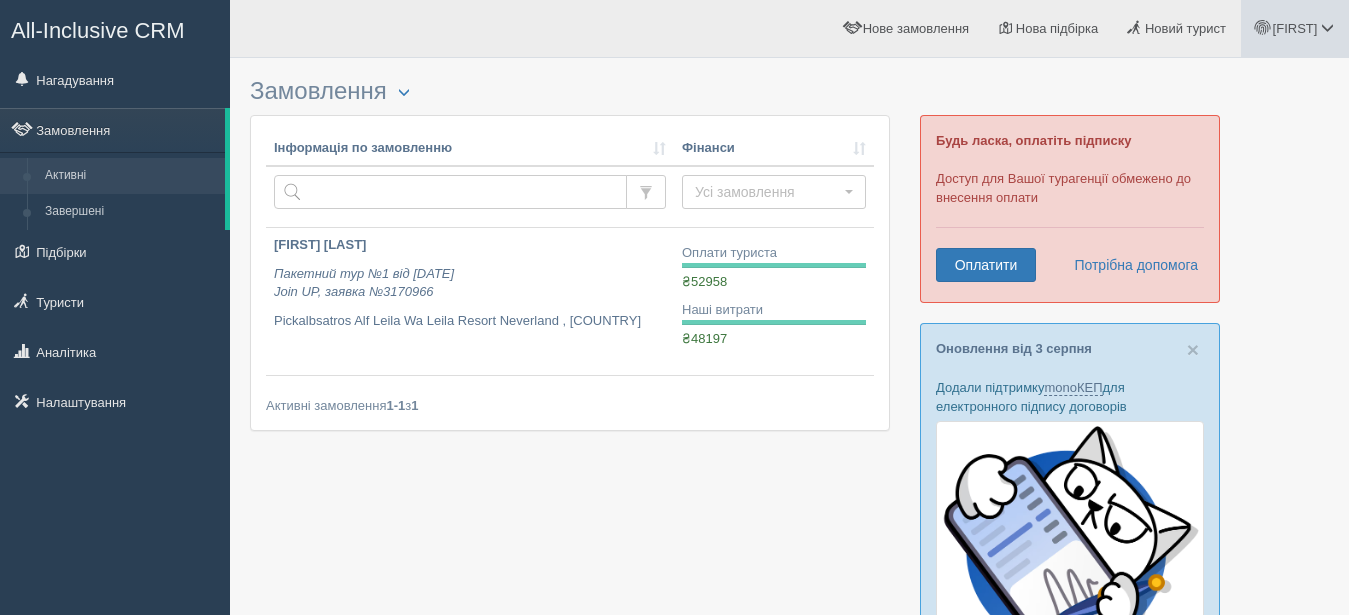 click on "Вікторія" at bounding box center (1295, 28) 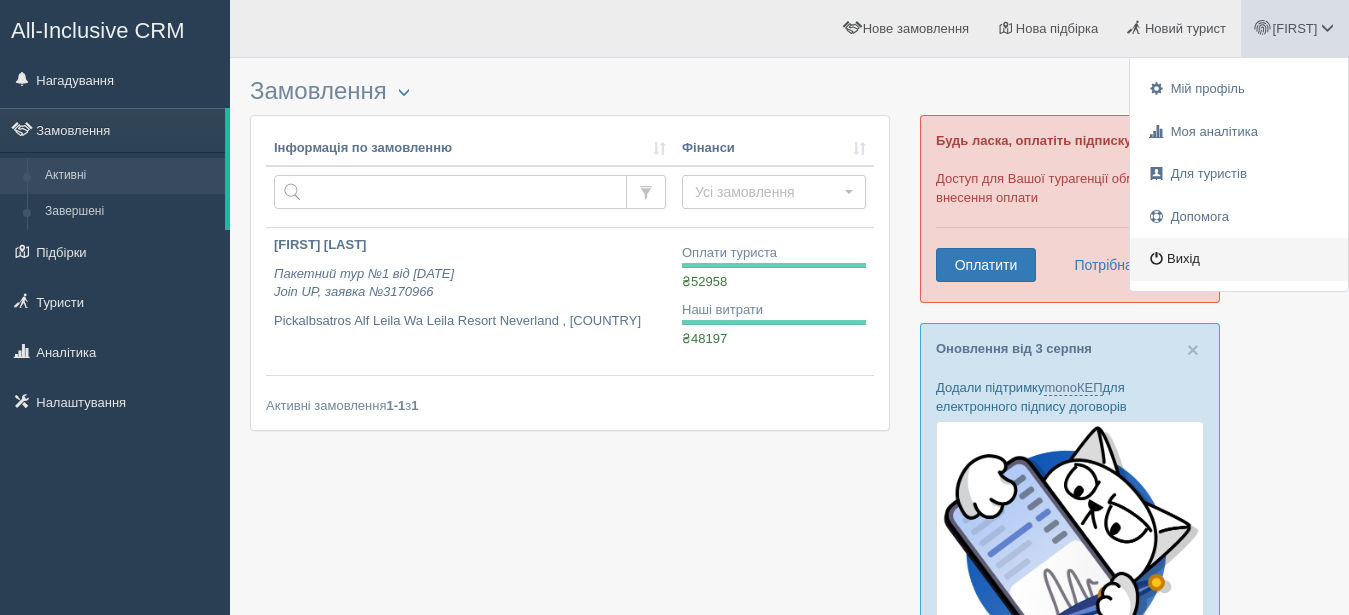 click on "Вихід" at bounding box center [1239, 259] 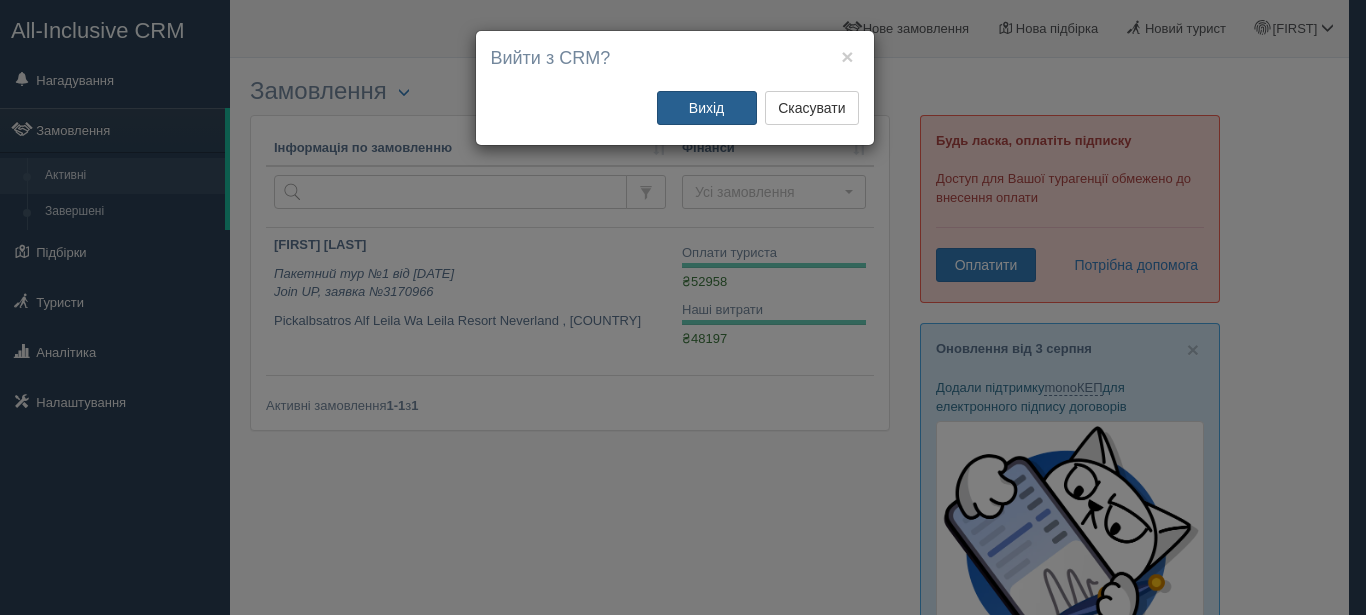 click on "Вихід" at bounding box center (707, 108) 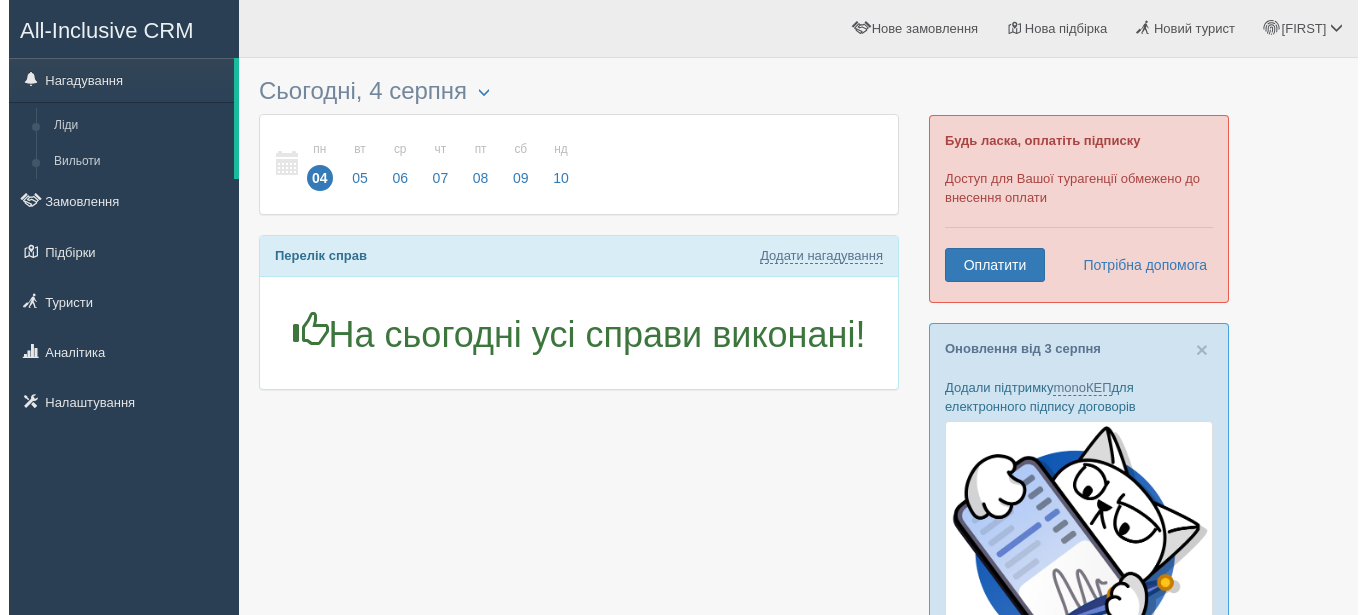scroll, scrollTop: 0, scrollLeft: 0, axis: both 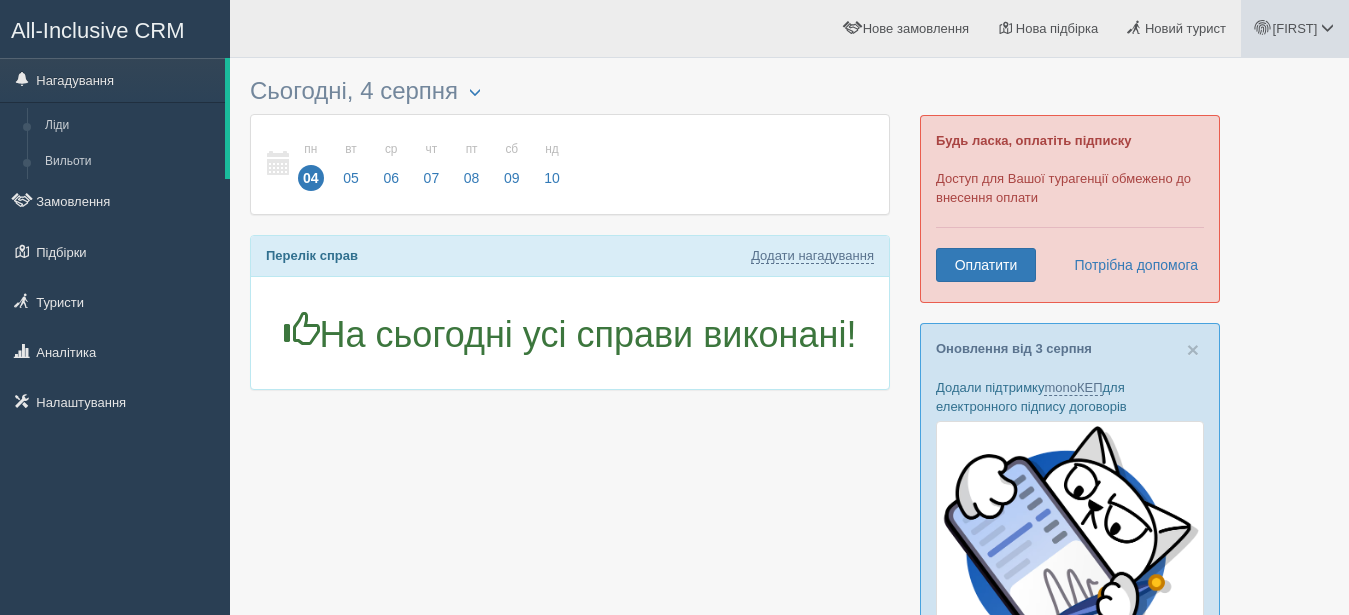 click on "[FIRST]" at bounding box center (1295, 28) 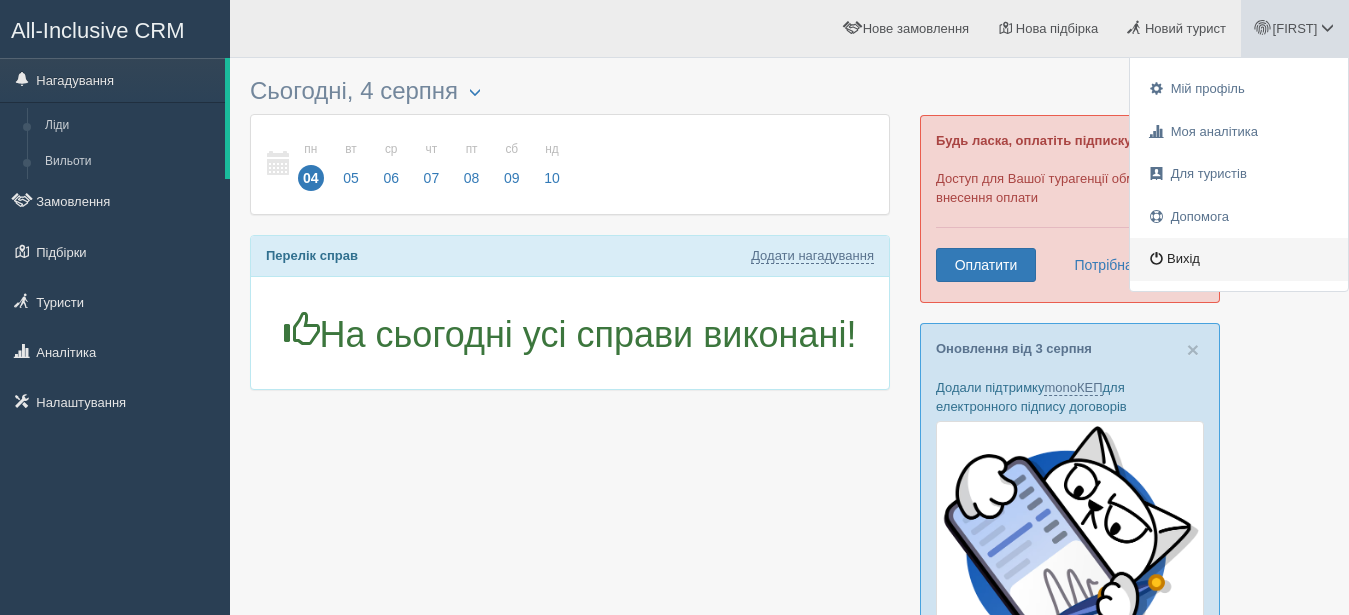 click on "Вихід" at bounding box center (1239, 259) 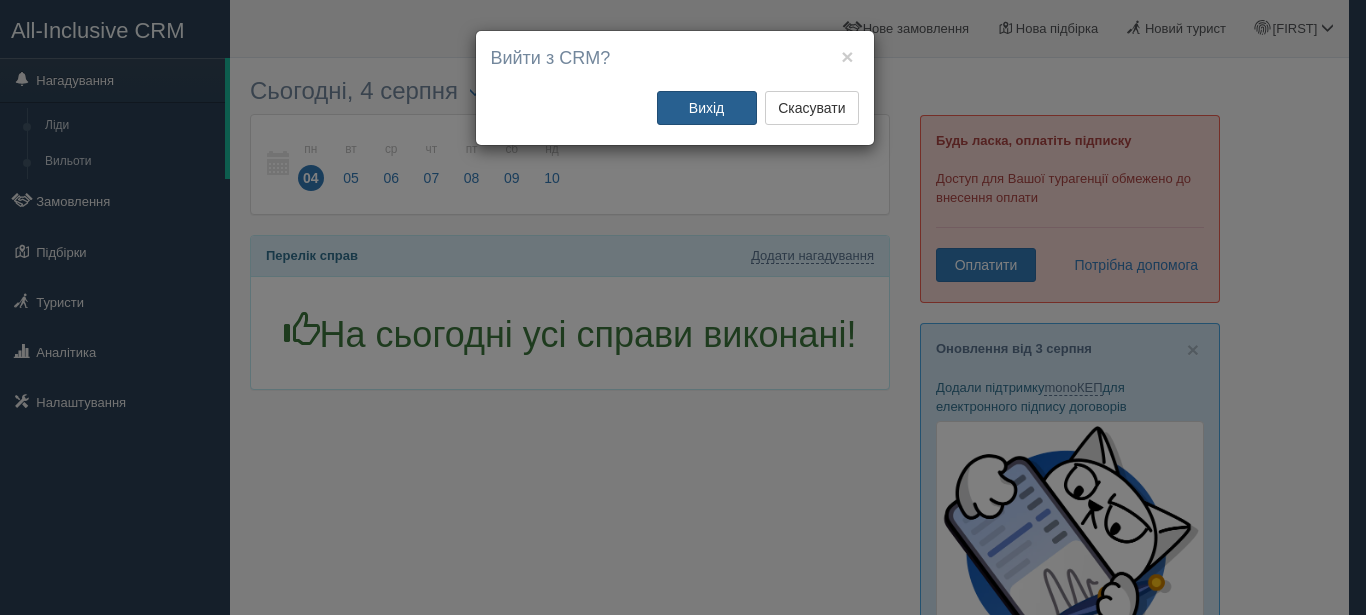 click on "Вихід" at bounding box center [707, 108] 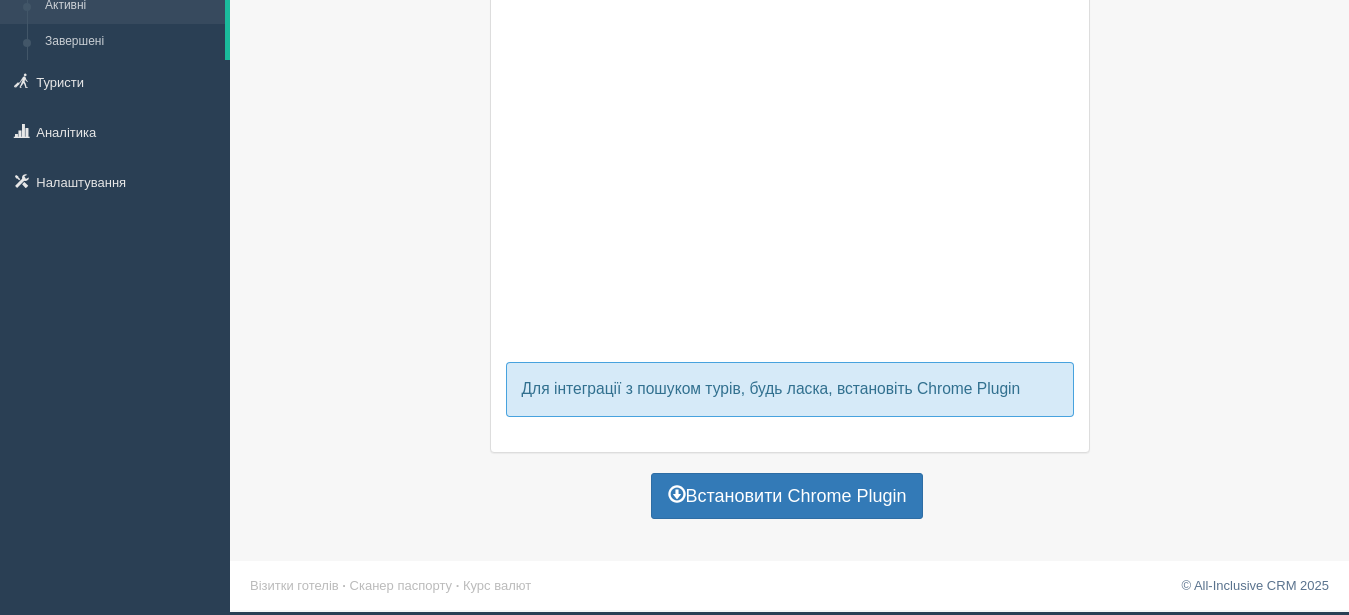 scroll, scrollTop: 0, scrollLeft: 0, axis: both 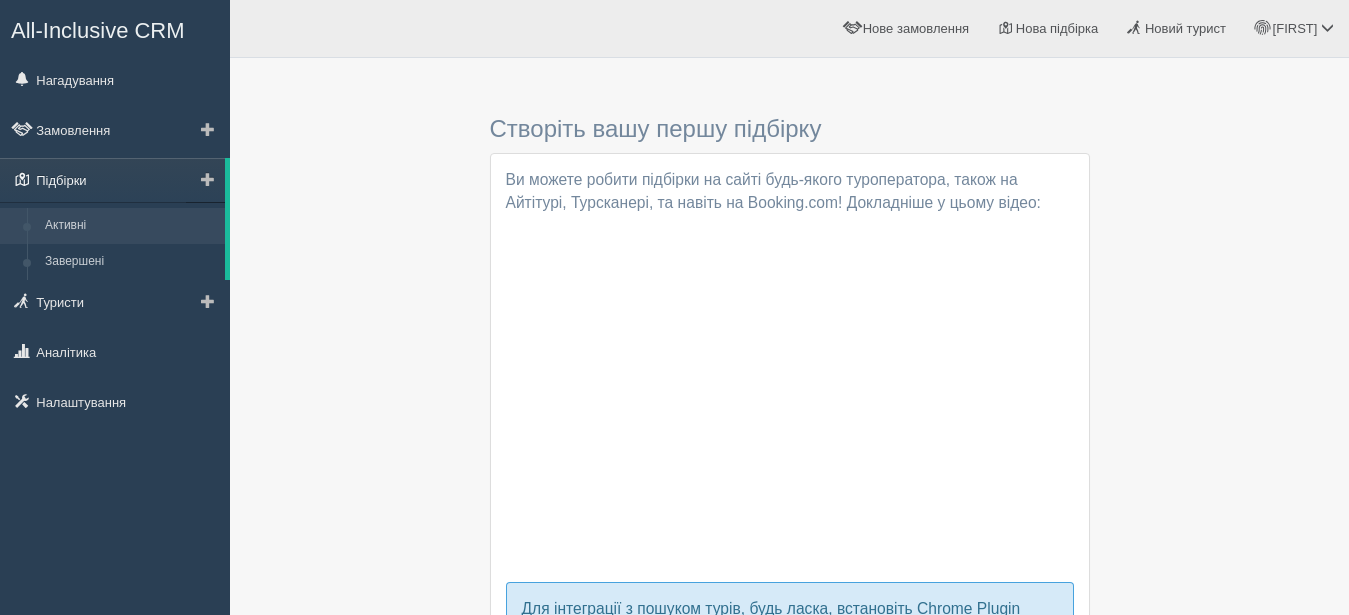 click on "Підбірки" at bounding box center [112, 180] 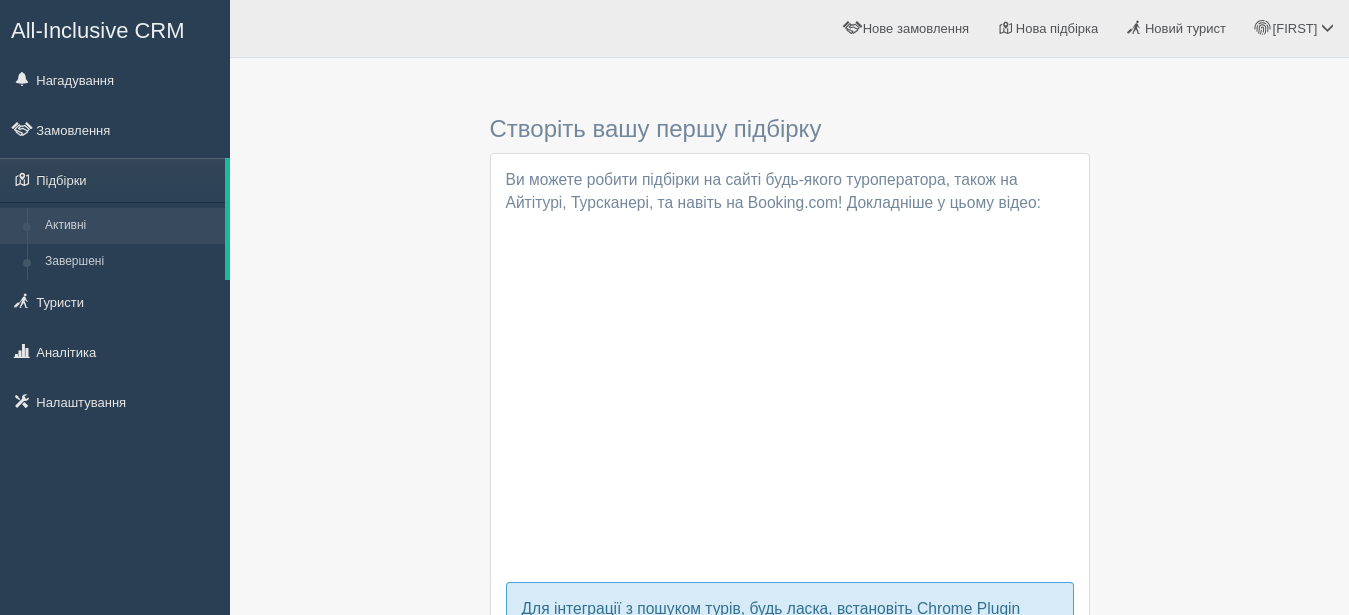 scroll, scrollTop: 0, scrollLeft: 0, axis: both 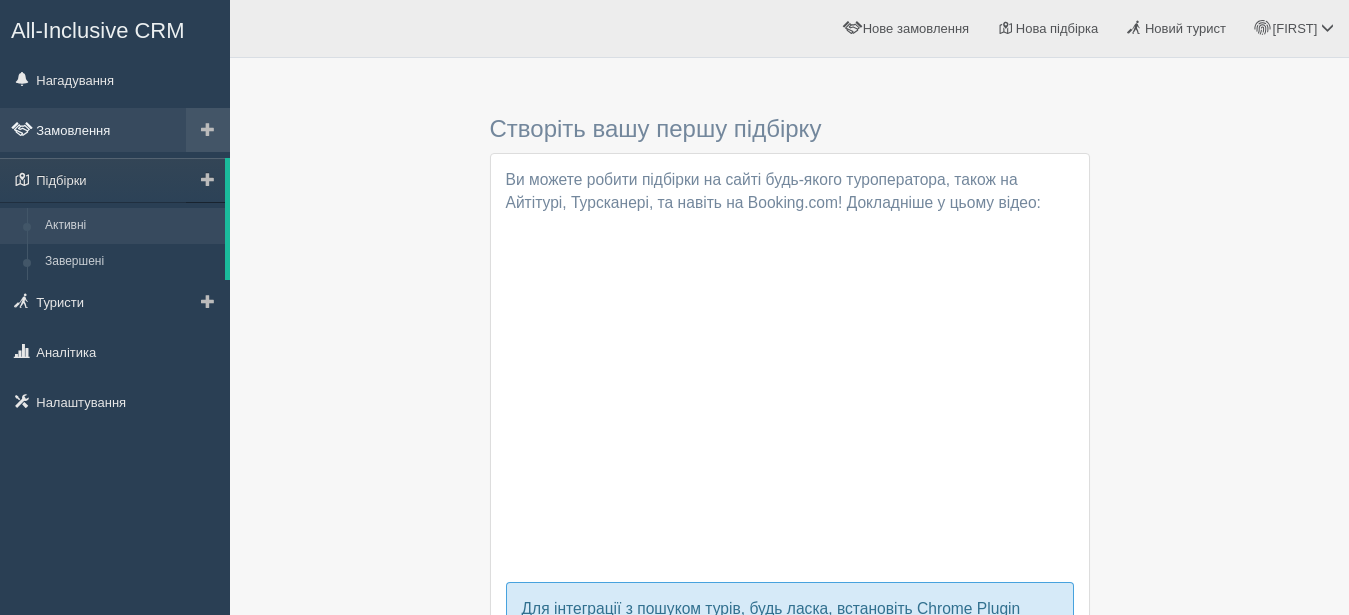 click on "Замовлення" at bounding box center (115, 130) 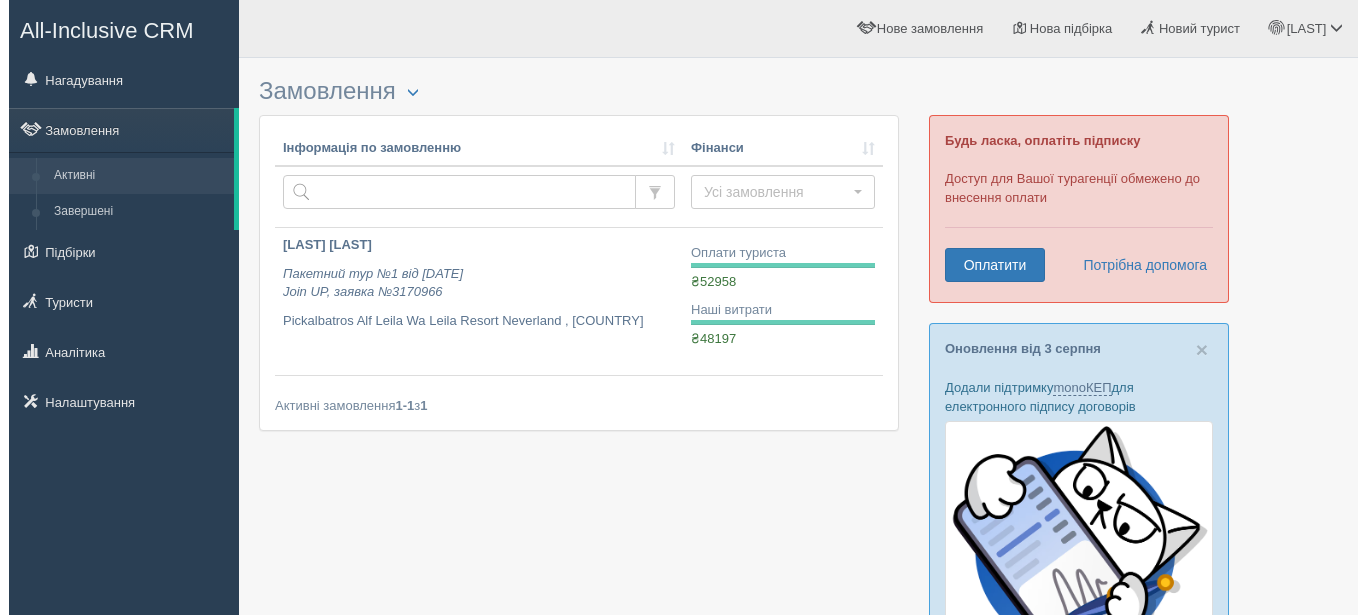 scroll, scrollTop: 0, scrollLeft: 0, axis: both 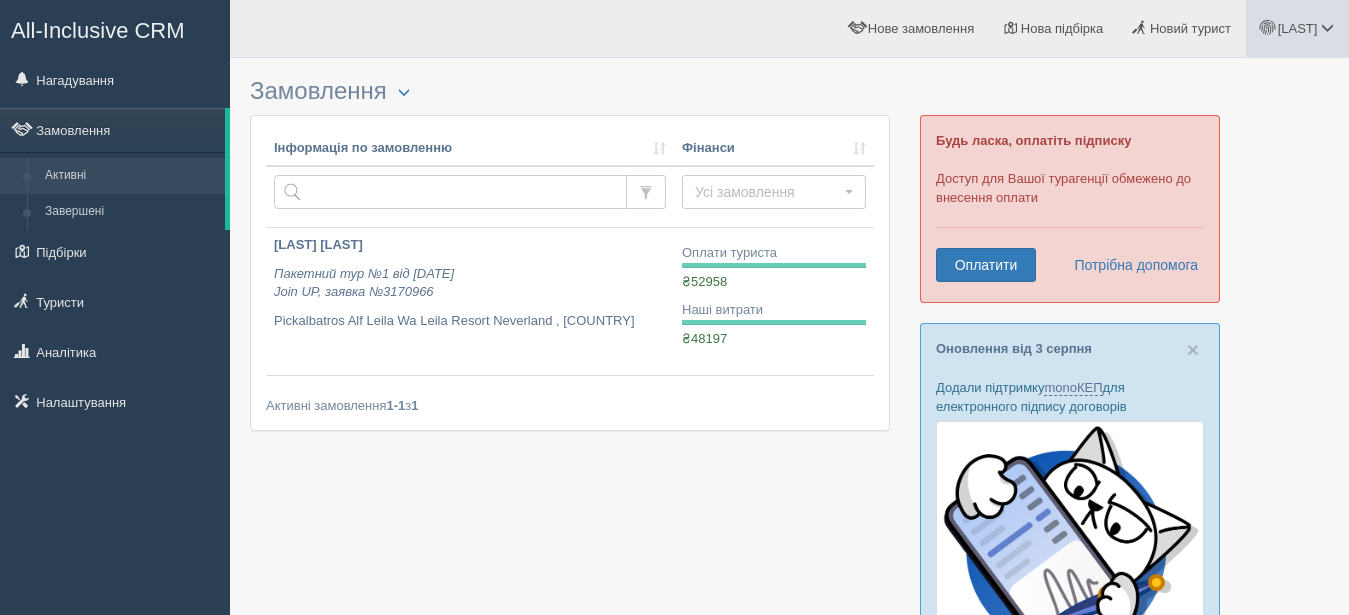 click on "Вікторія" at bounding box center (1298, 28) 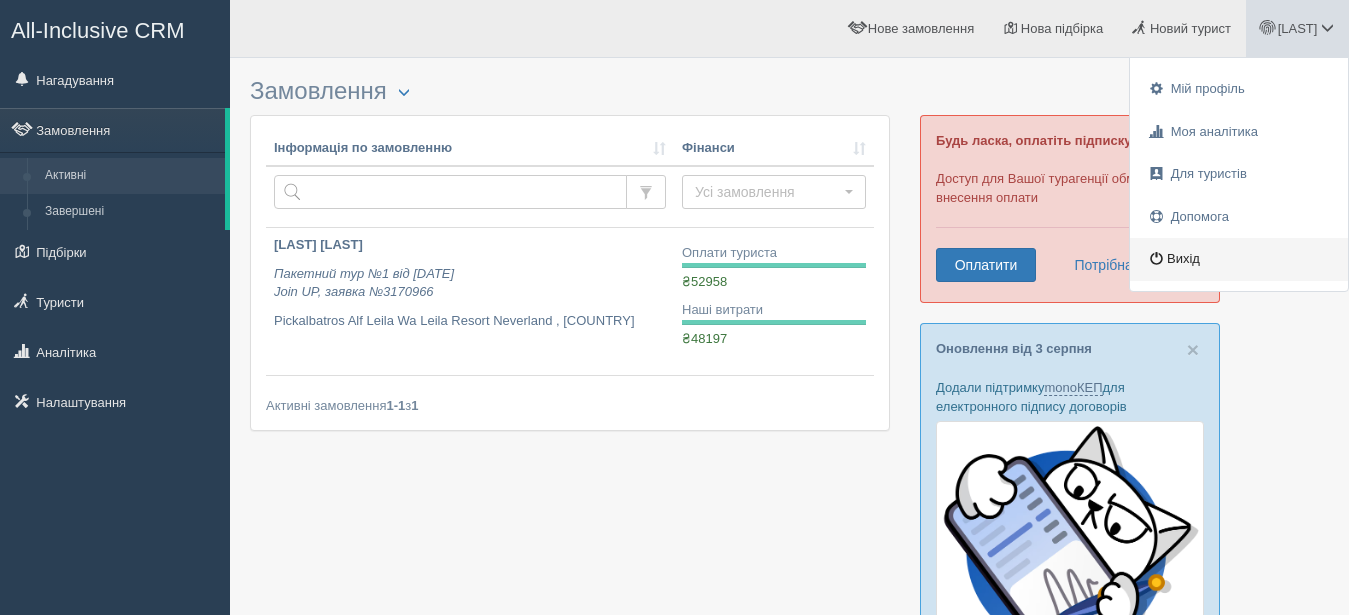 click on "Вихід" at bounding box center [1239, 259] 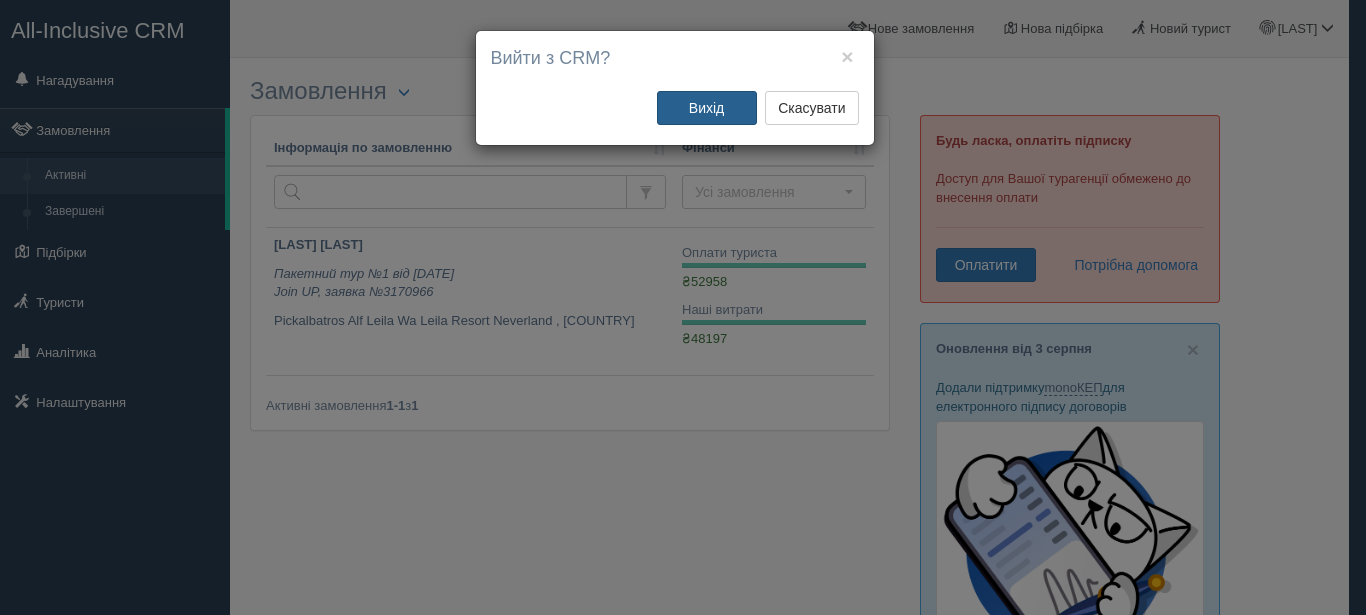 click on "Вихід" at bounding box center (707, 108) 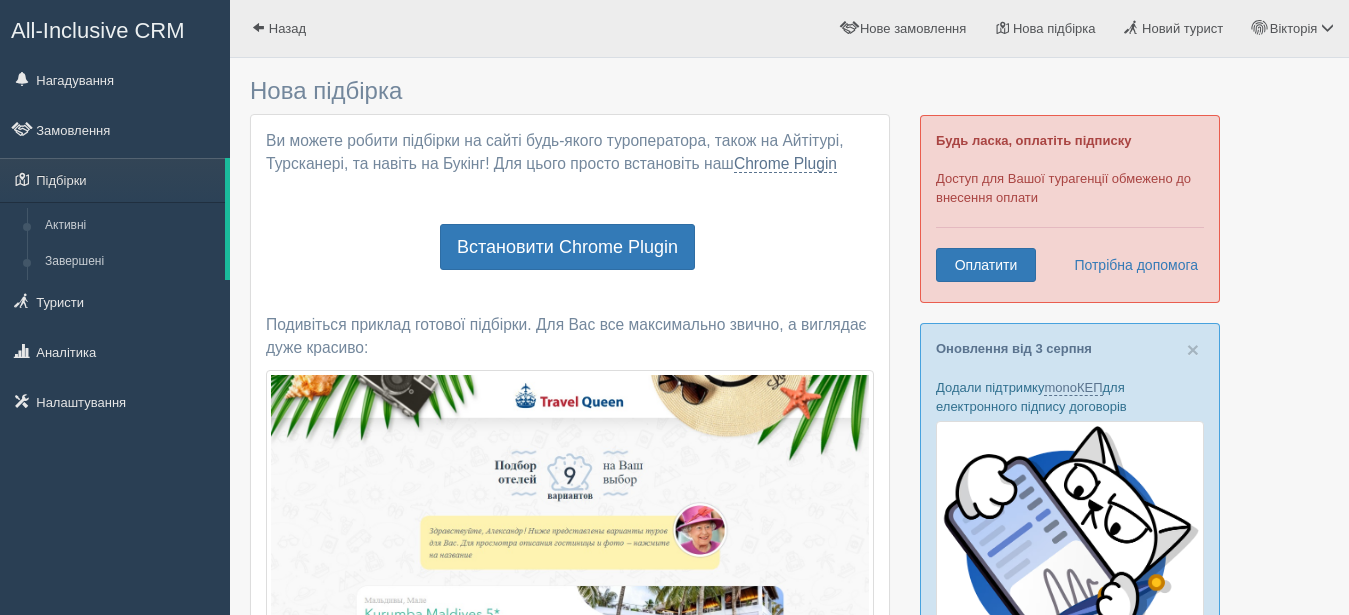 scroll, scrollTop: 0, scrollLeft: 0, axis: both 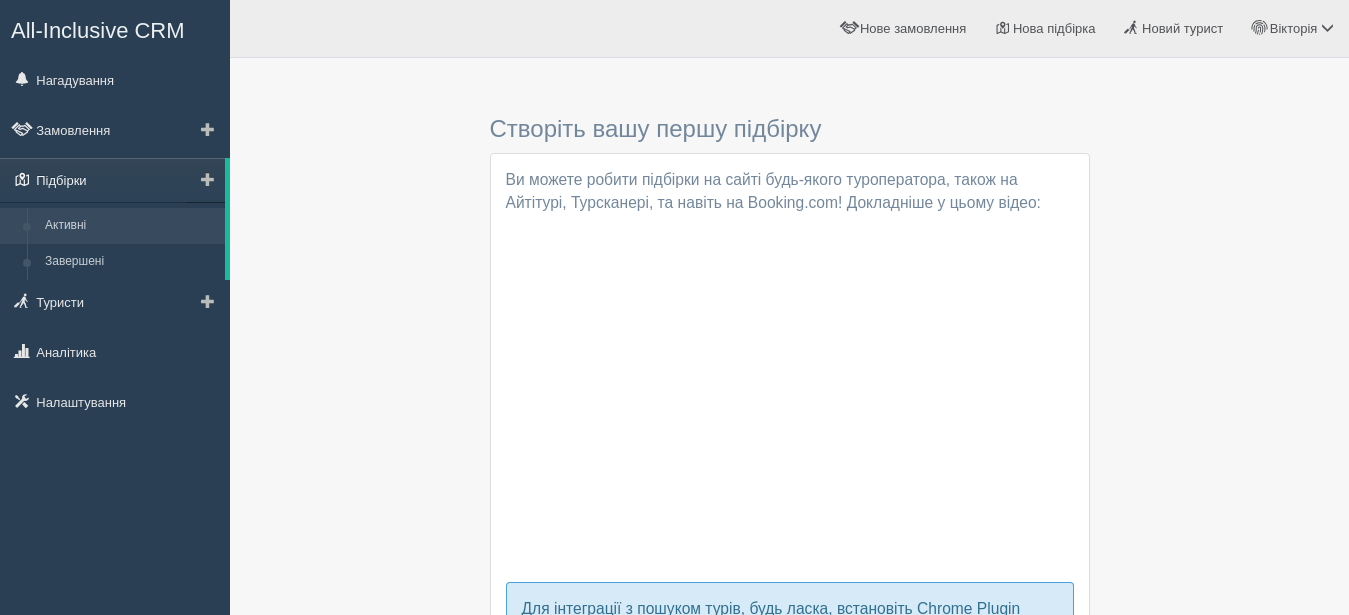 click on "Підбірки" at bounding box center [112, 180] 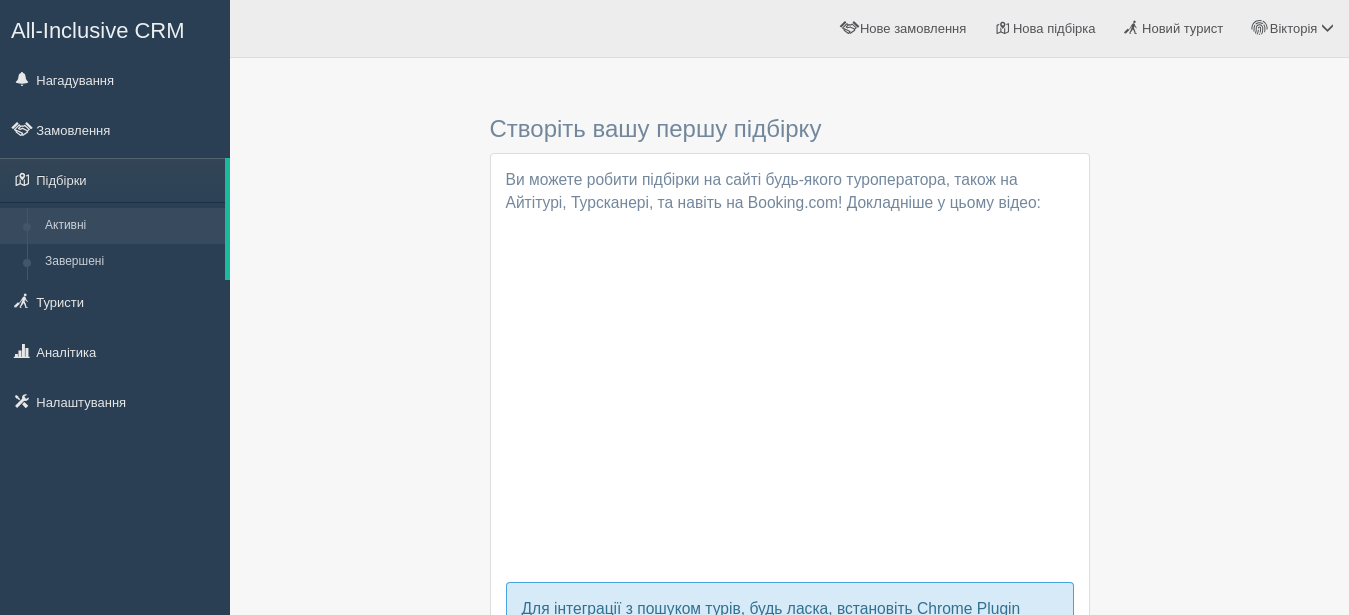 scroll, scrollTop: 0, scrollLeft: 0, axis: both 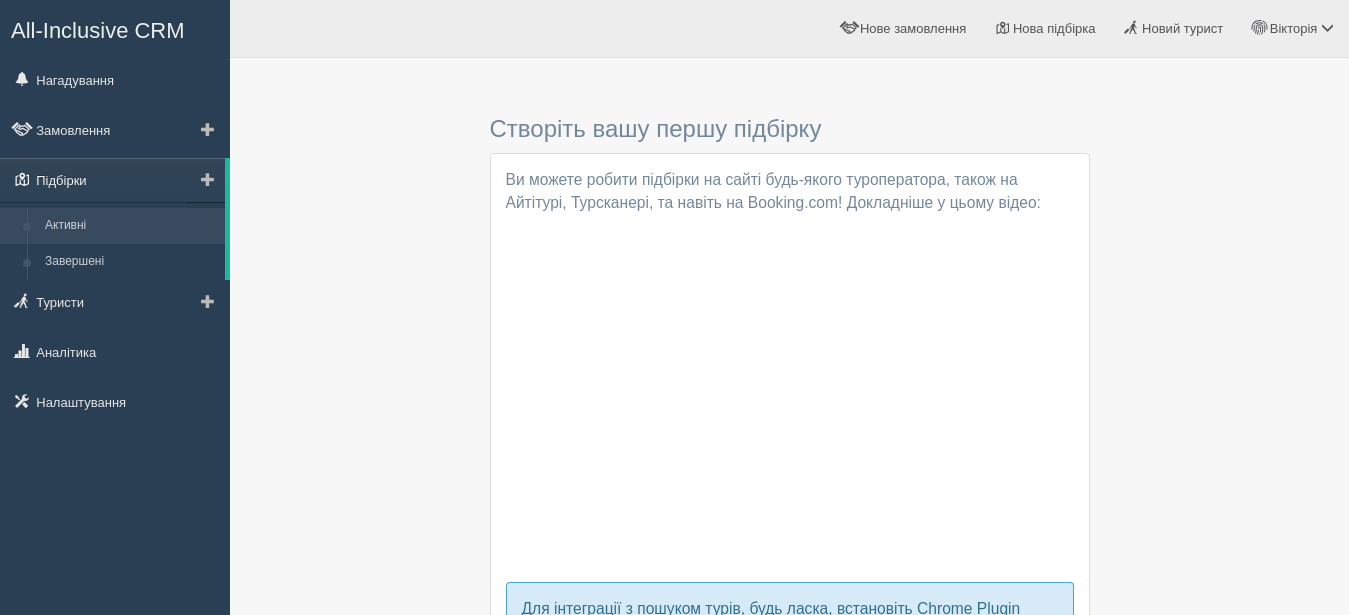 drag, startPoint x: 0, startPoint y: 0, endPoint x: 69, endPoint y: 182, distance: 194.6407 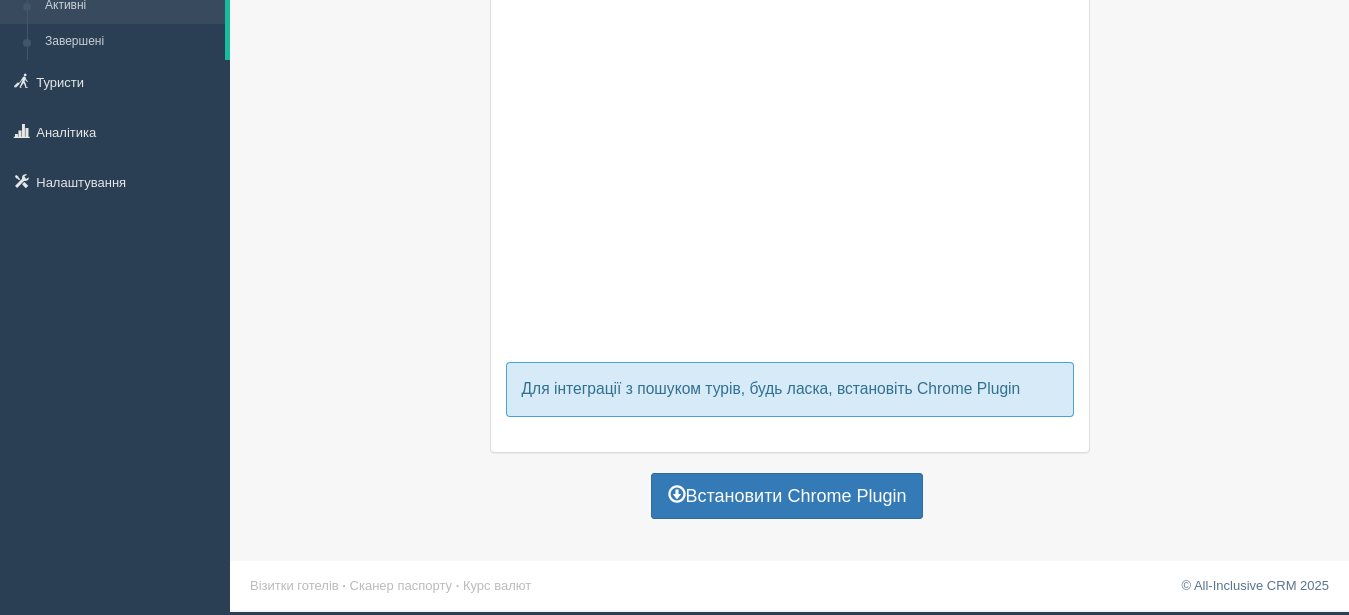 scroll, scrollTop: 0, scrollLeft: 0, axis: both 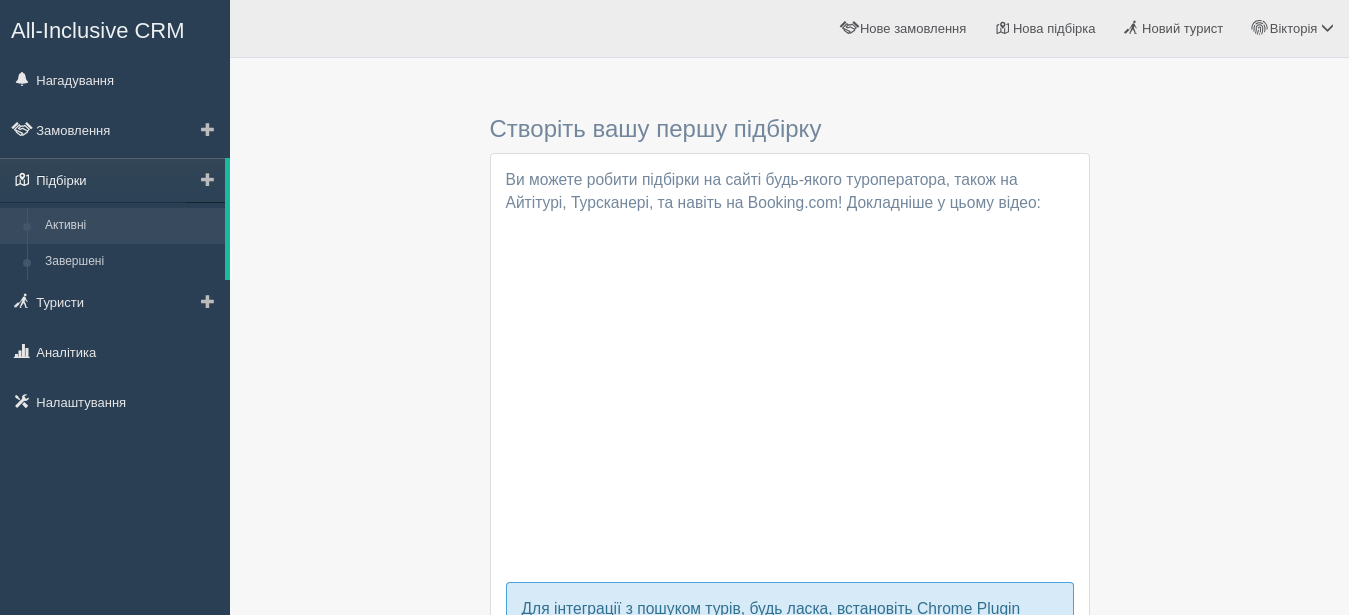 click on "Підбірки" at bounding box center [112, 180] 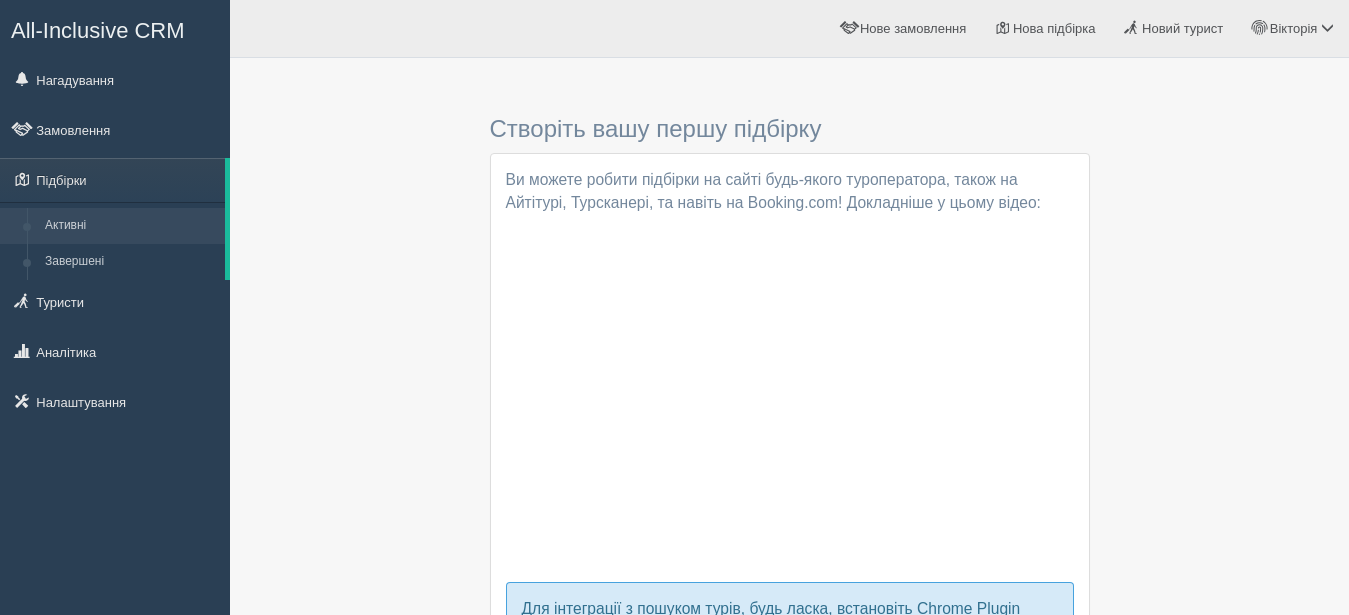 scroll, scrollTop: 0, scrollLeft: 0, axis: both 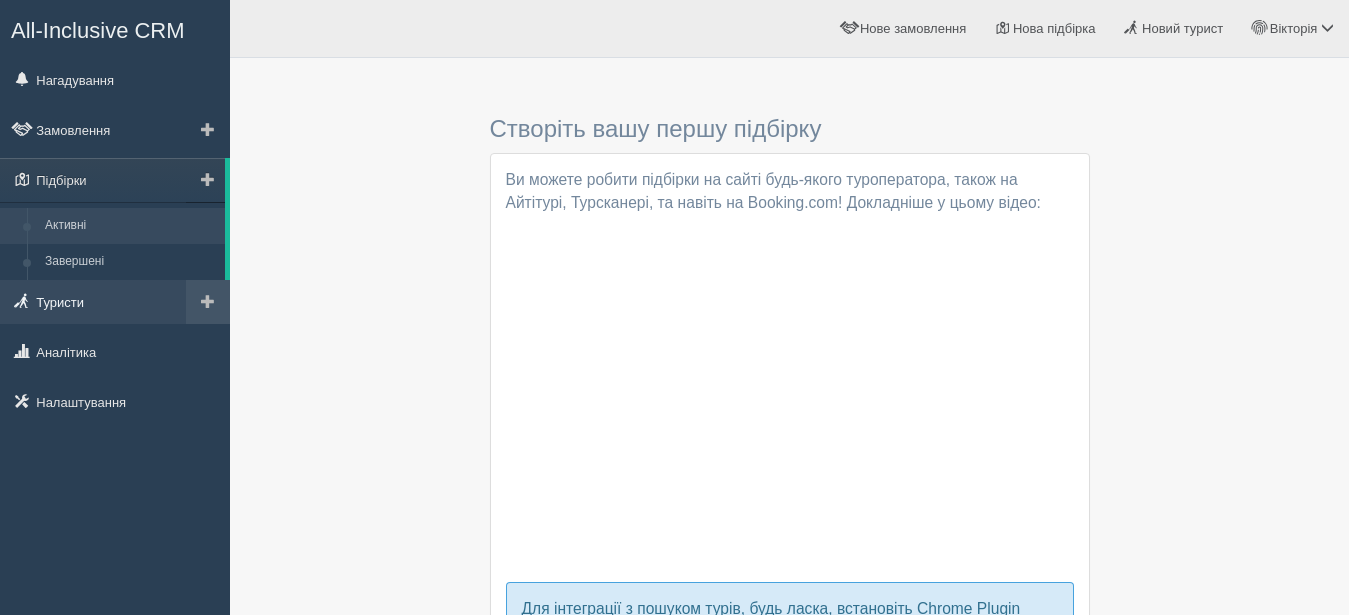 click on "Туристи" at bounding box center (115, 302) 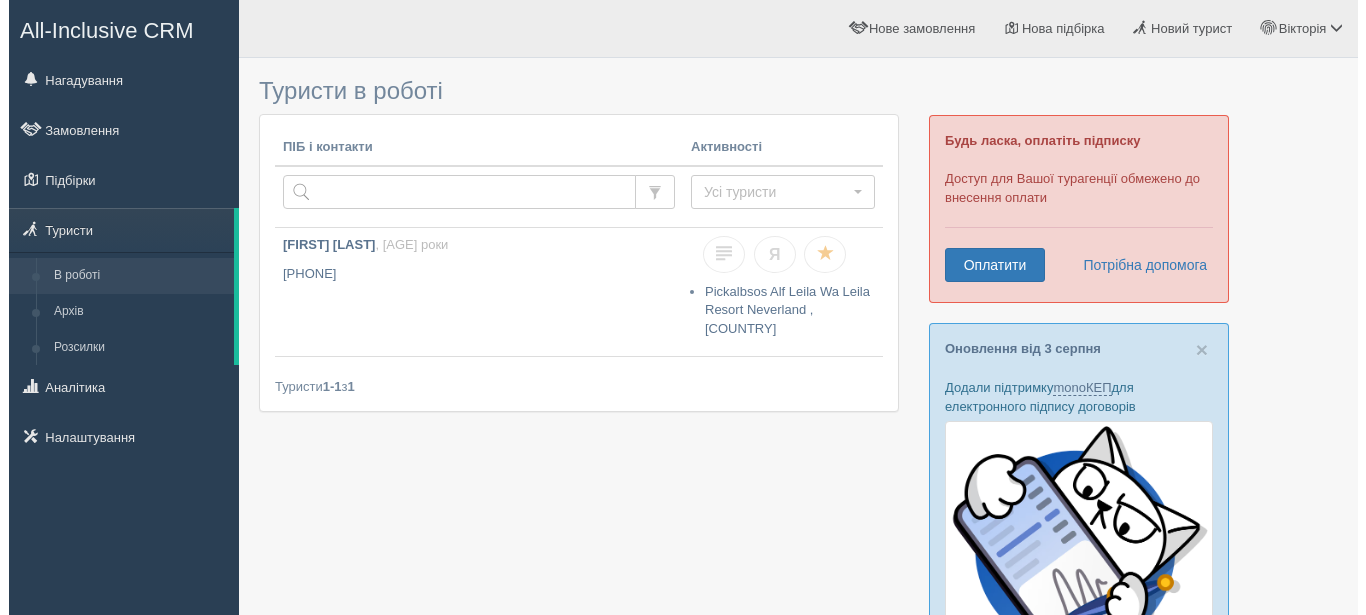 scroll, scrollTop: 0, scrollLeft: 0, axis: both 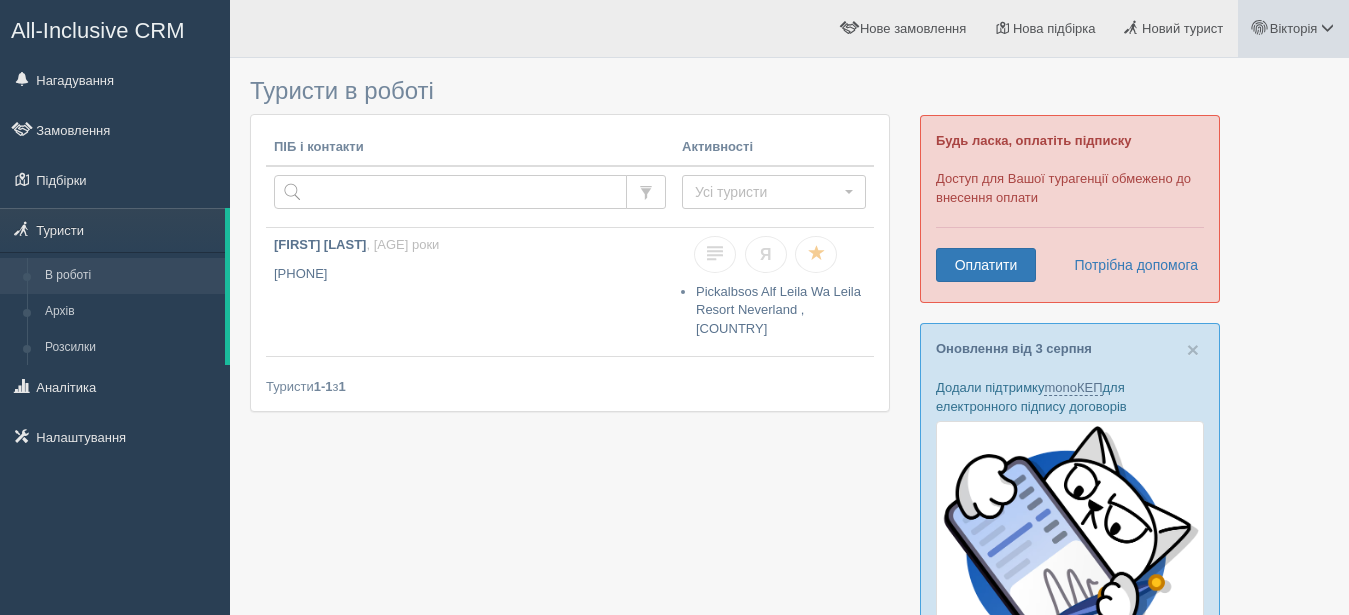 click on "Вікторія" at bounding box center [1293, 28] 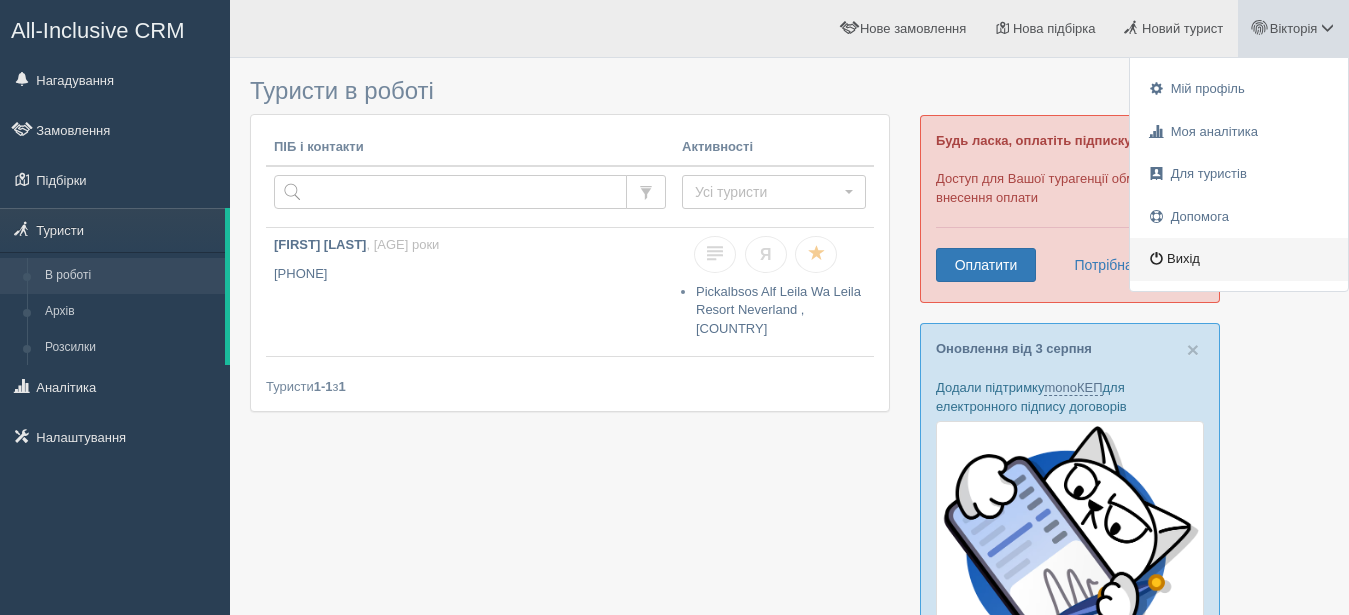 click on "Вихід" at bounding box center (1239, 259) 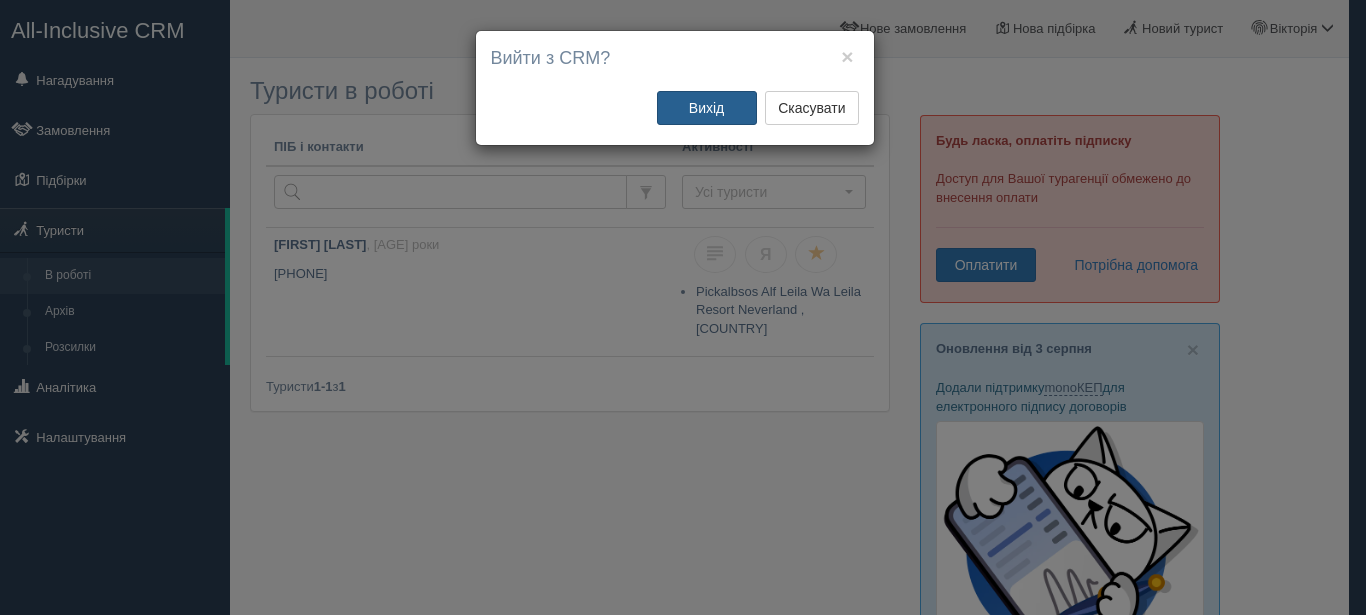 click on "Вихід" at bounding box center (707, 108) 